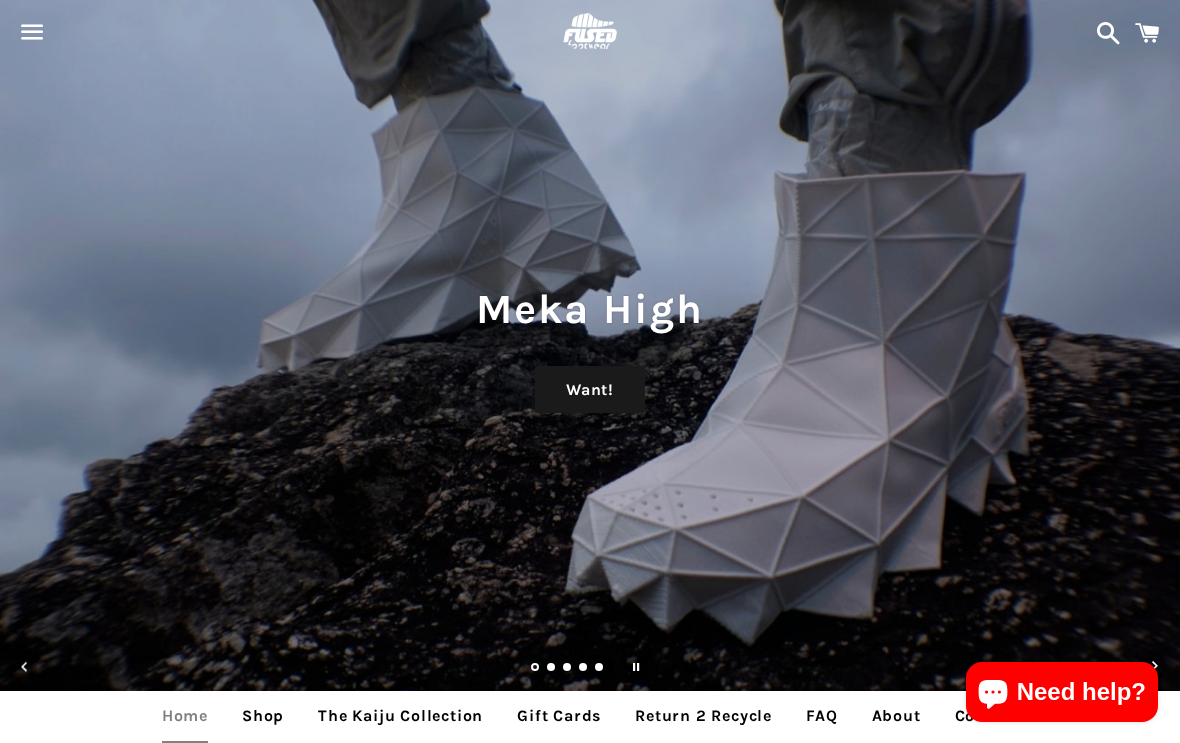 scroll, scrollTop: 0, scrollLeft: 0, axis: both 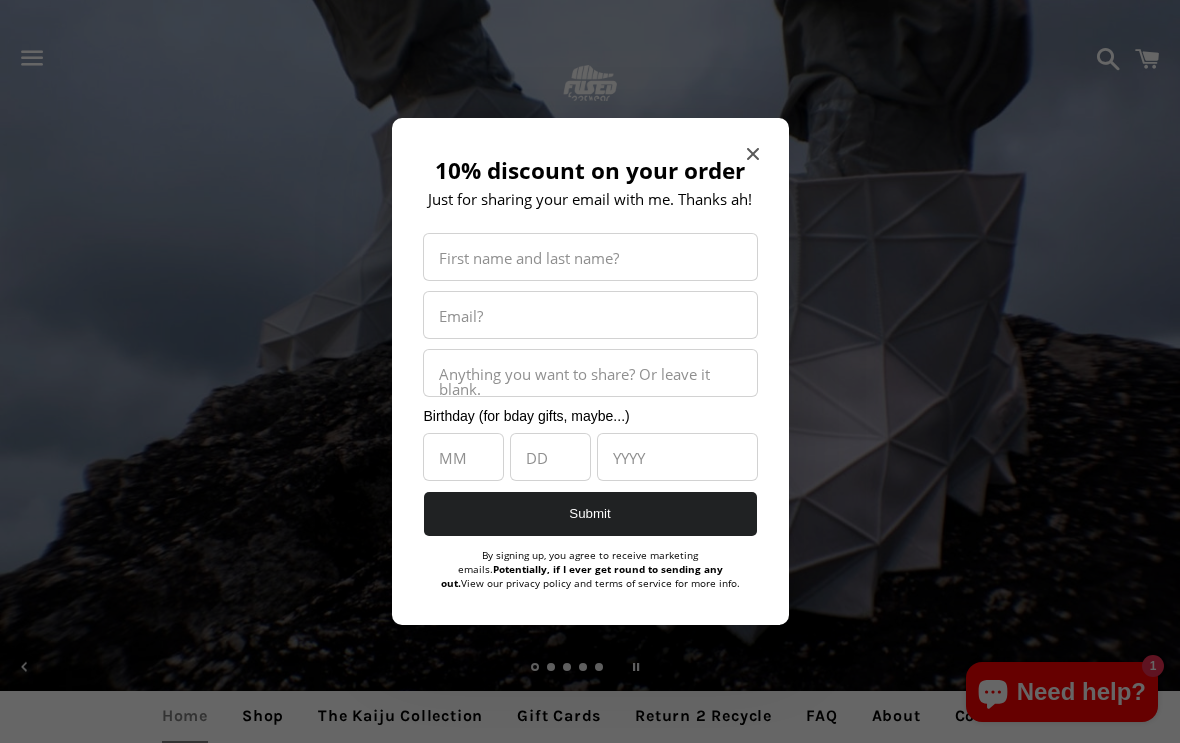 click 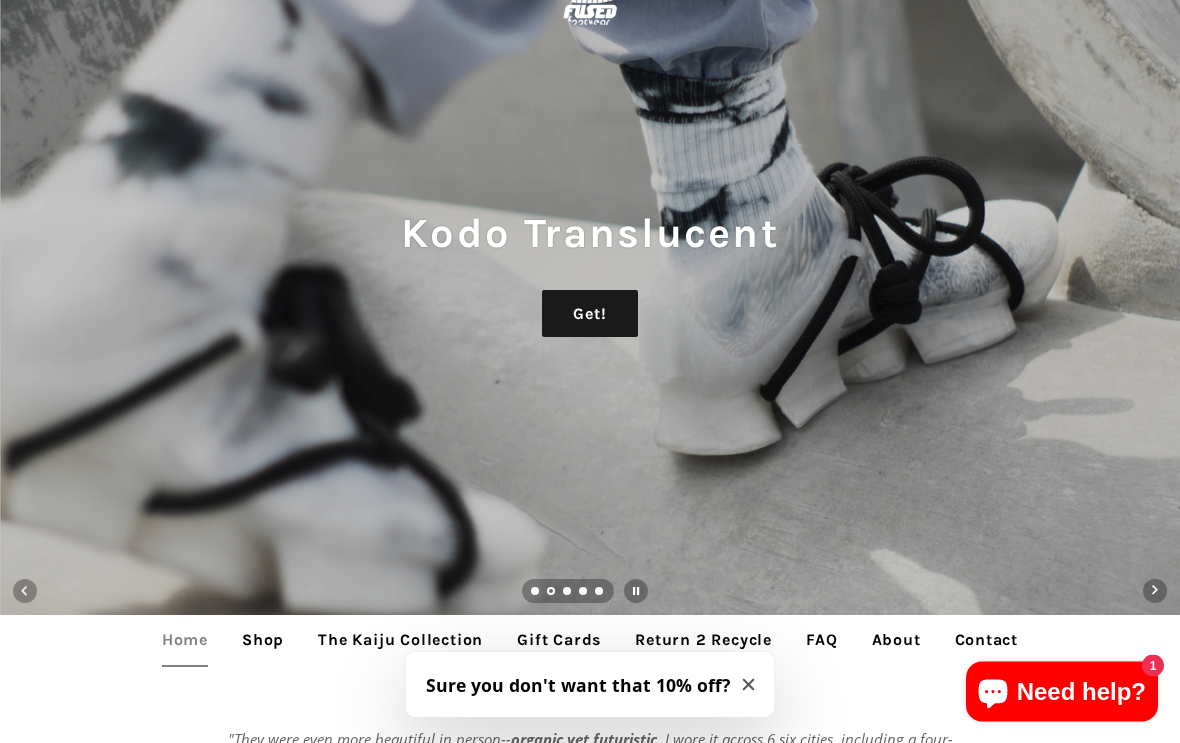scroll, scrollTop: 0, scrollLeft: 0, axis: both 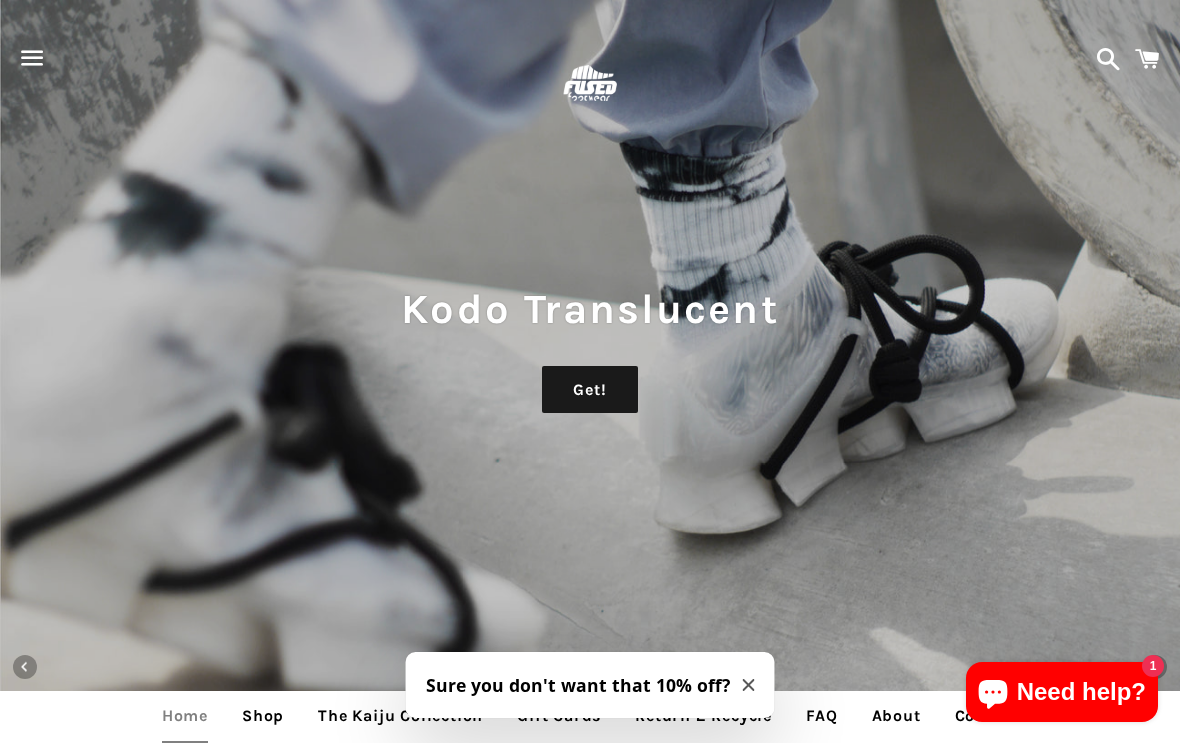 click at bounding box center (32, 58) 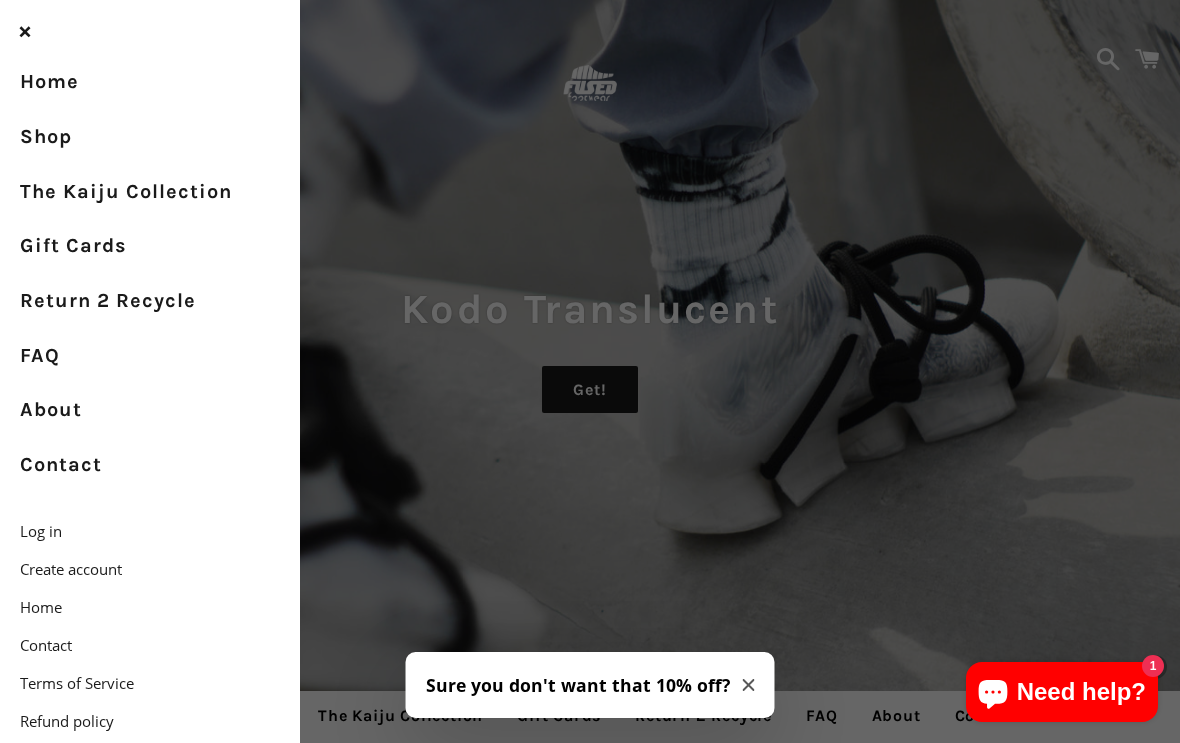 click on "Shop" at bounding box center (150, 137) 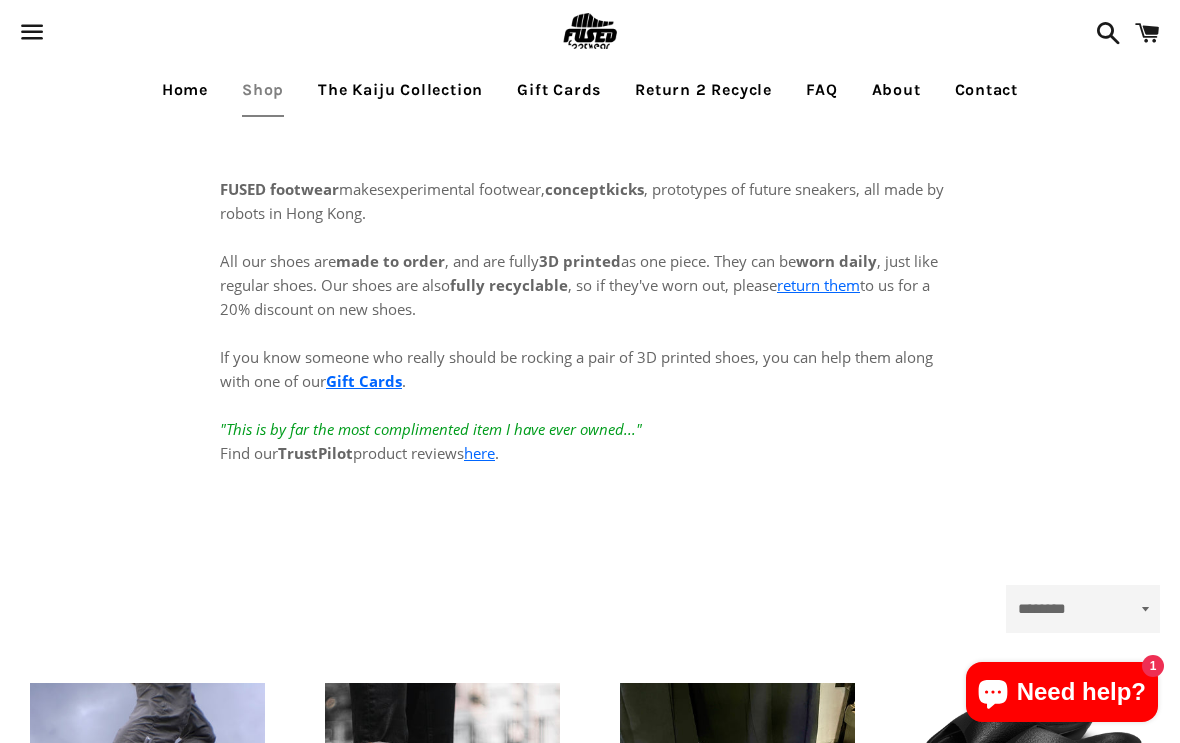 scroll, scrollTop: 0, scrollLeft: 0, axis: both 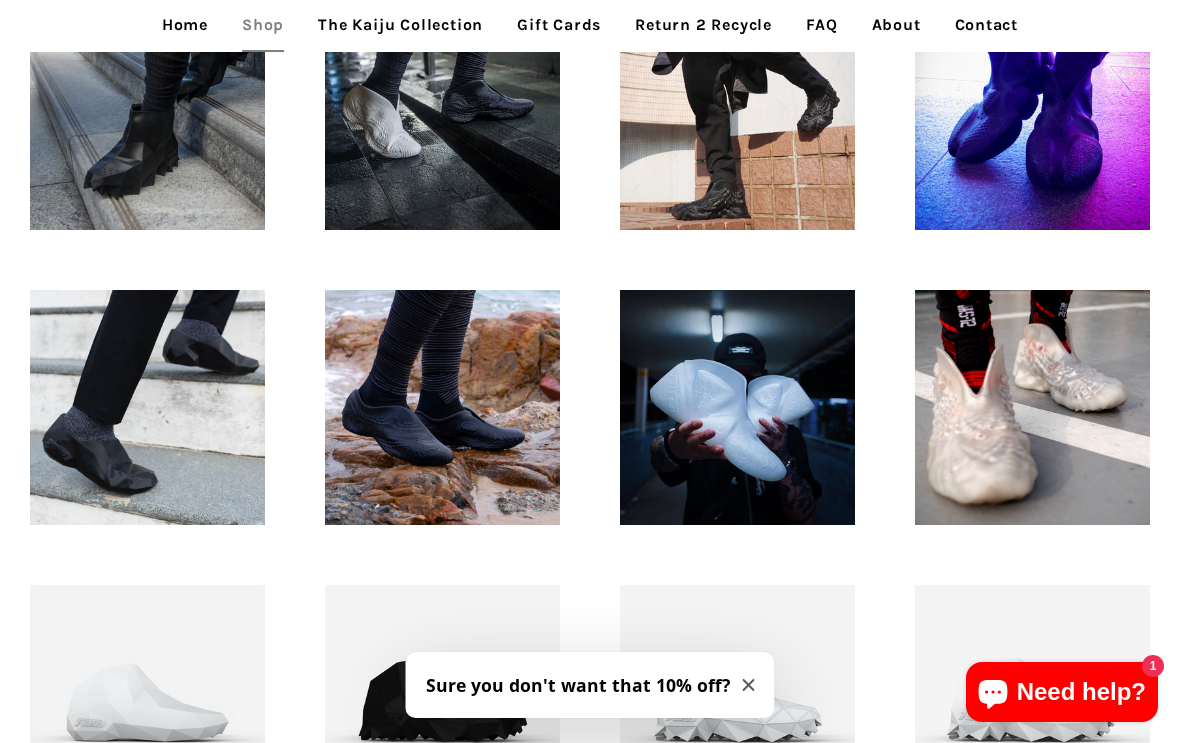 click on "FUSED Oki - Translucent" at bounding box center [1032, 399] 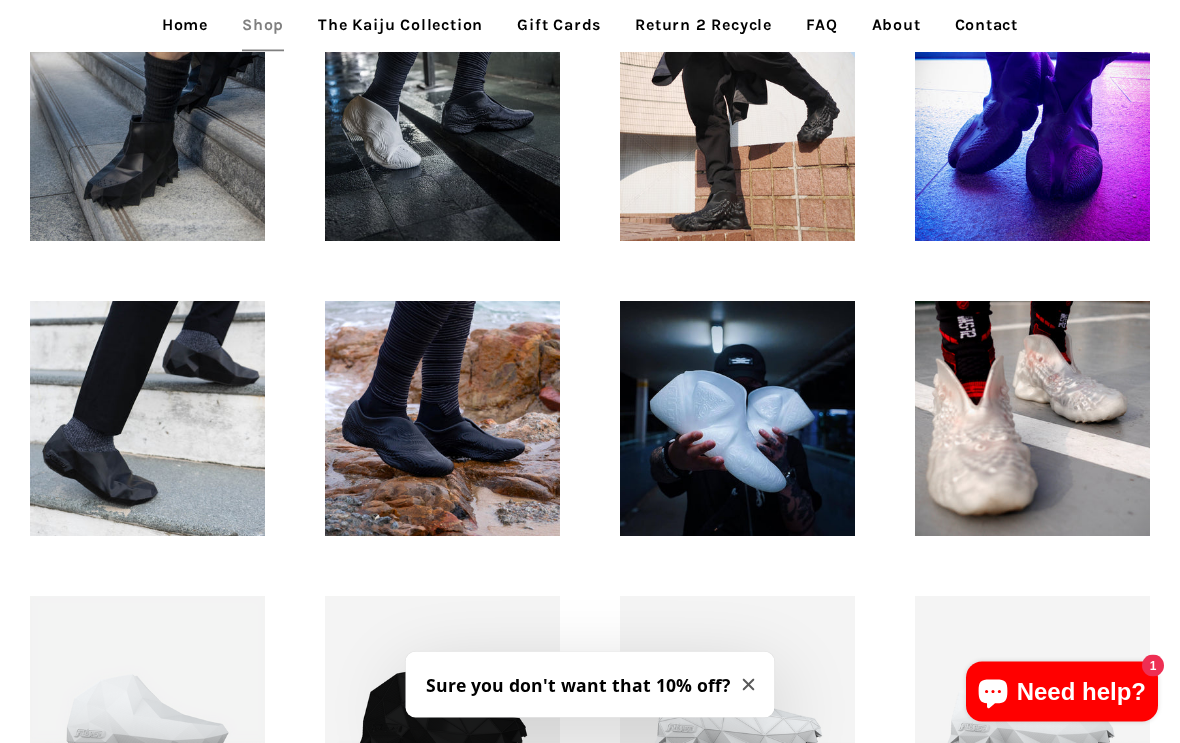 scroll, scrollTop: 1267, scrollLeft: 0, axis: vertical 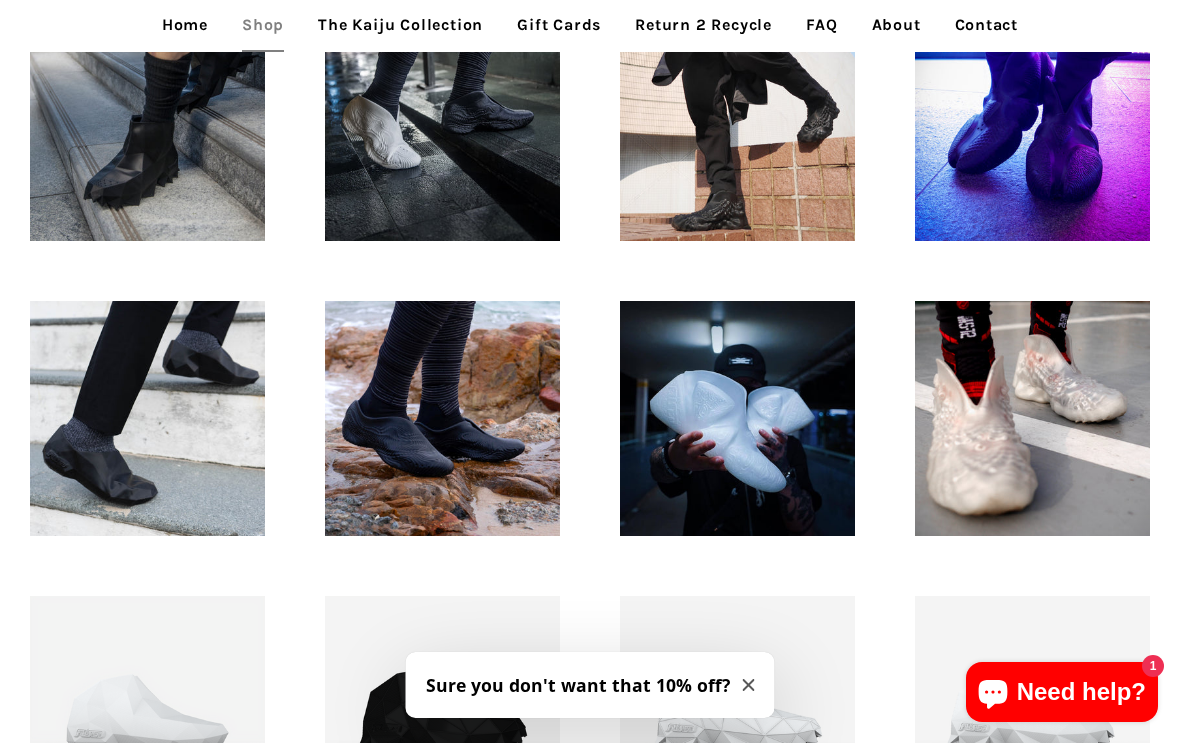 click on "FUSED footwear - Imori Low - 3D printed footwear" at bounding box center [147, 410] 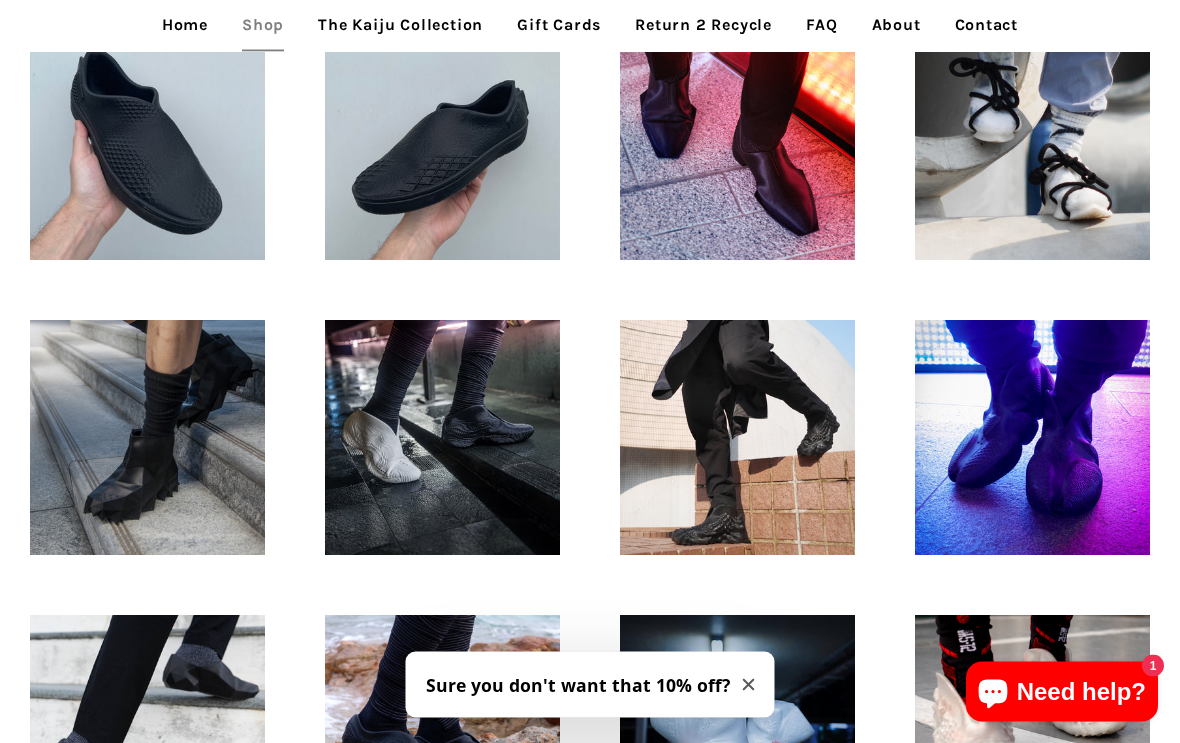 scroll, scrollTop: 953, scrollLeft: 0, axis: vertical 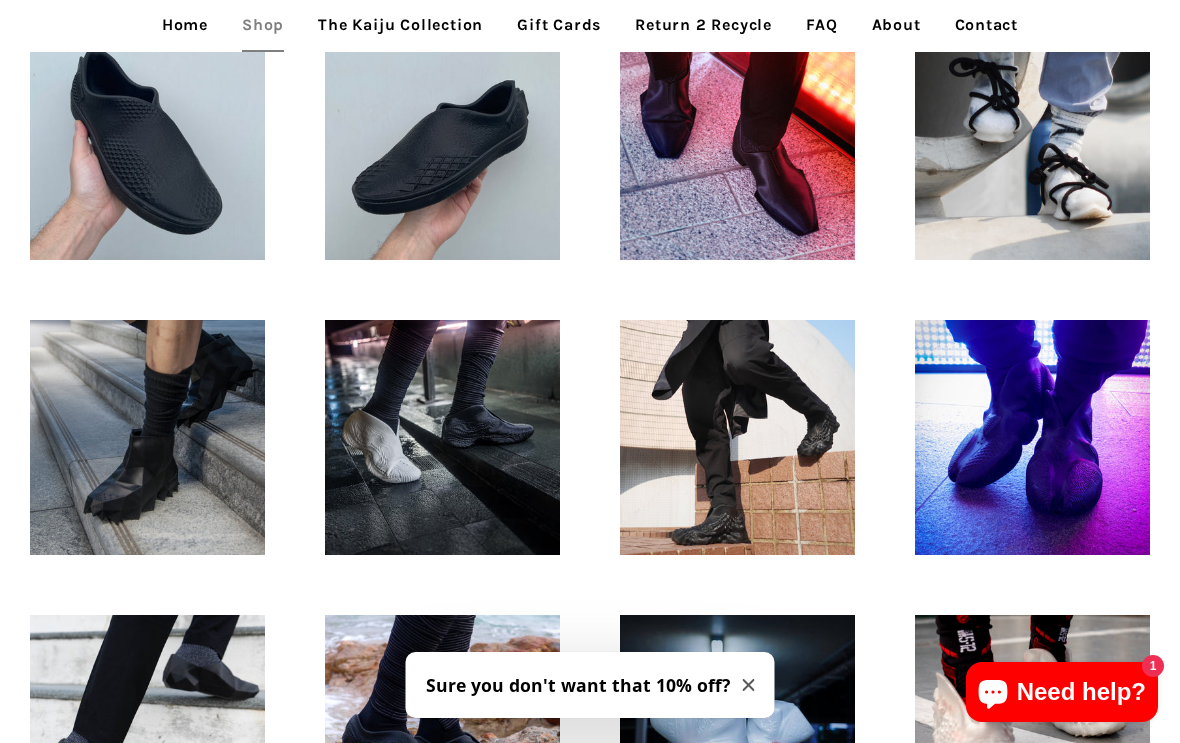 click on "FUSED Gaiba - 3D printed footwear" at bounding box center [1032, 429] 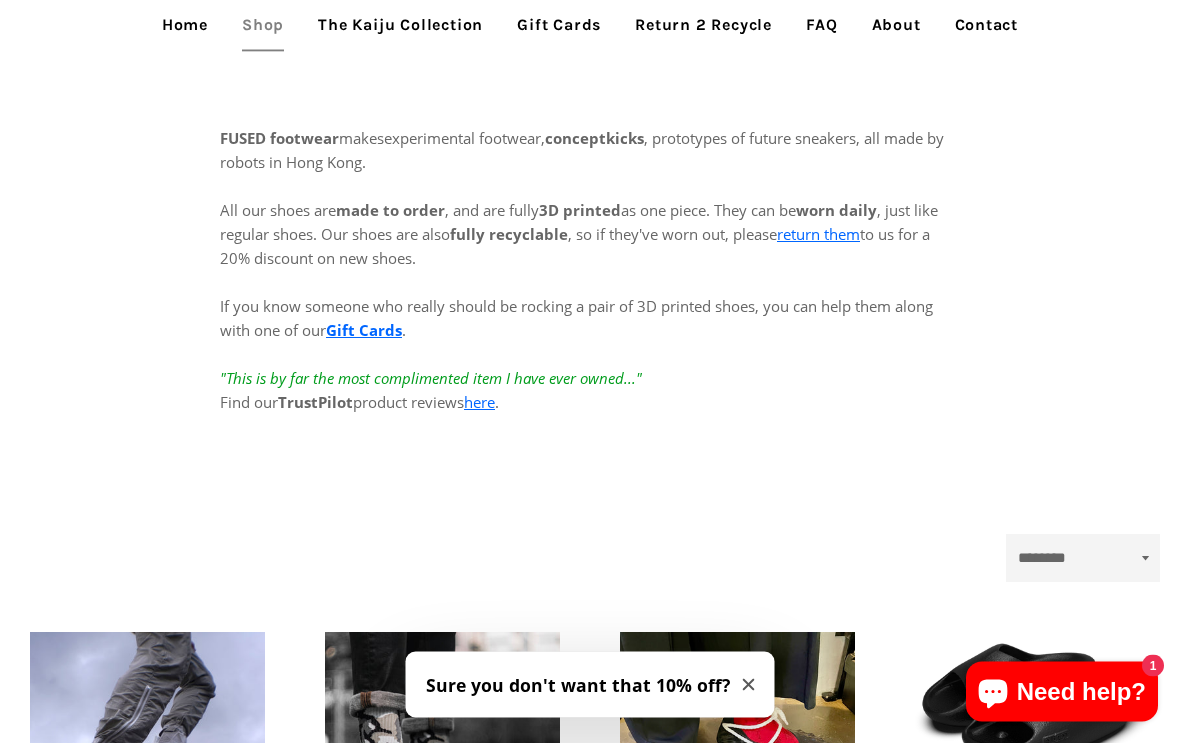 scroll, scrollTop: 0, scrollLeft: 0, axis: both 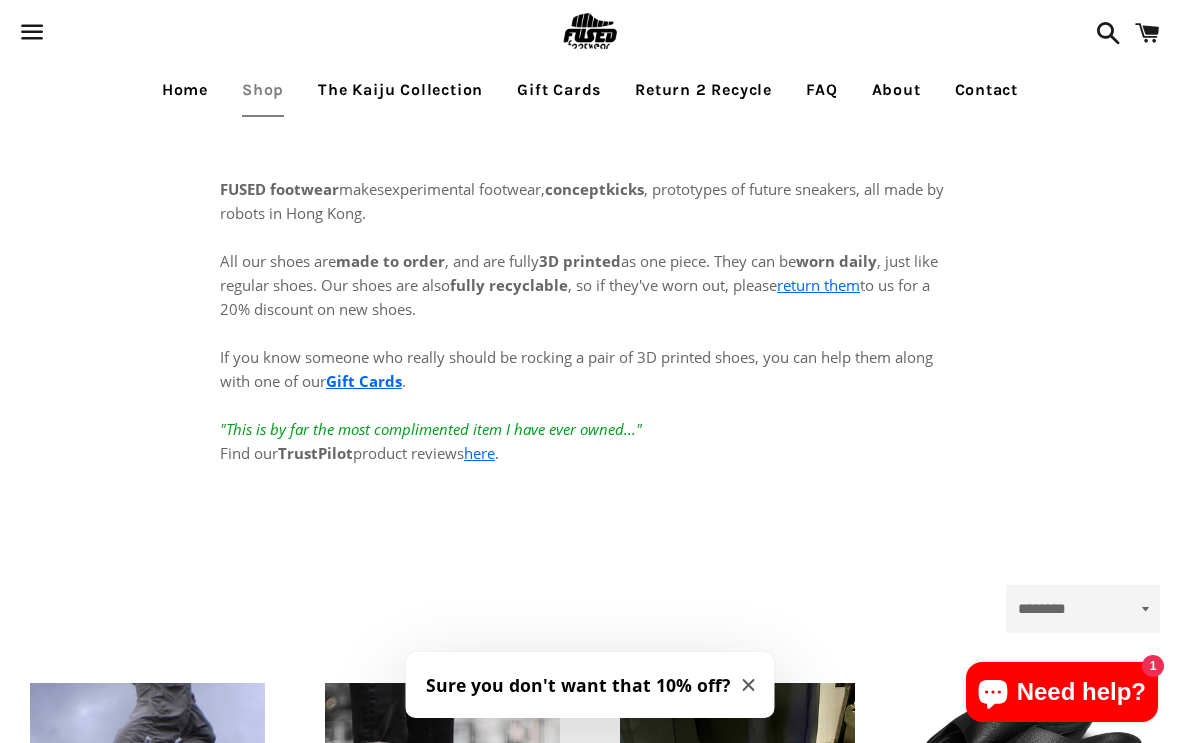 click on "The Kaiju Collection" at bounding box center [400, 90] 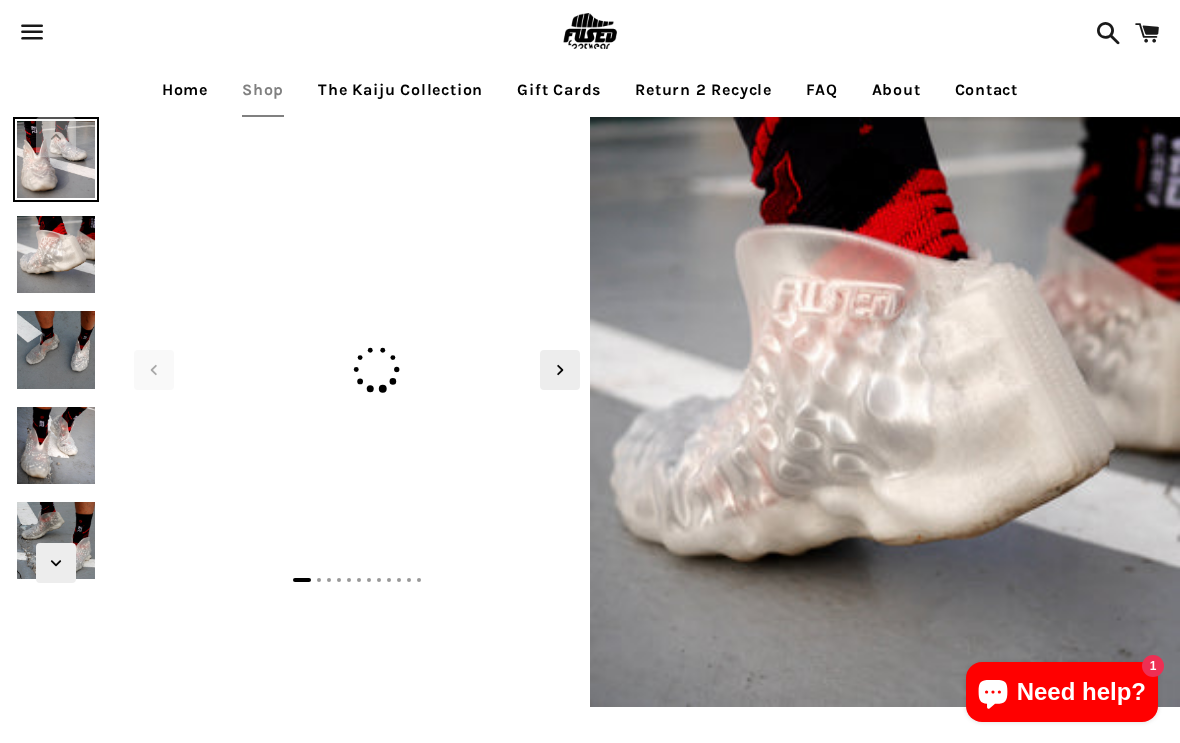 scroll, scrollTop: 0, scrollLeft: 0, axis: both 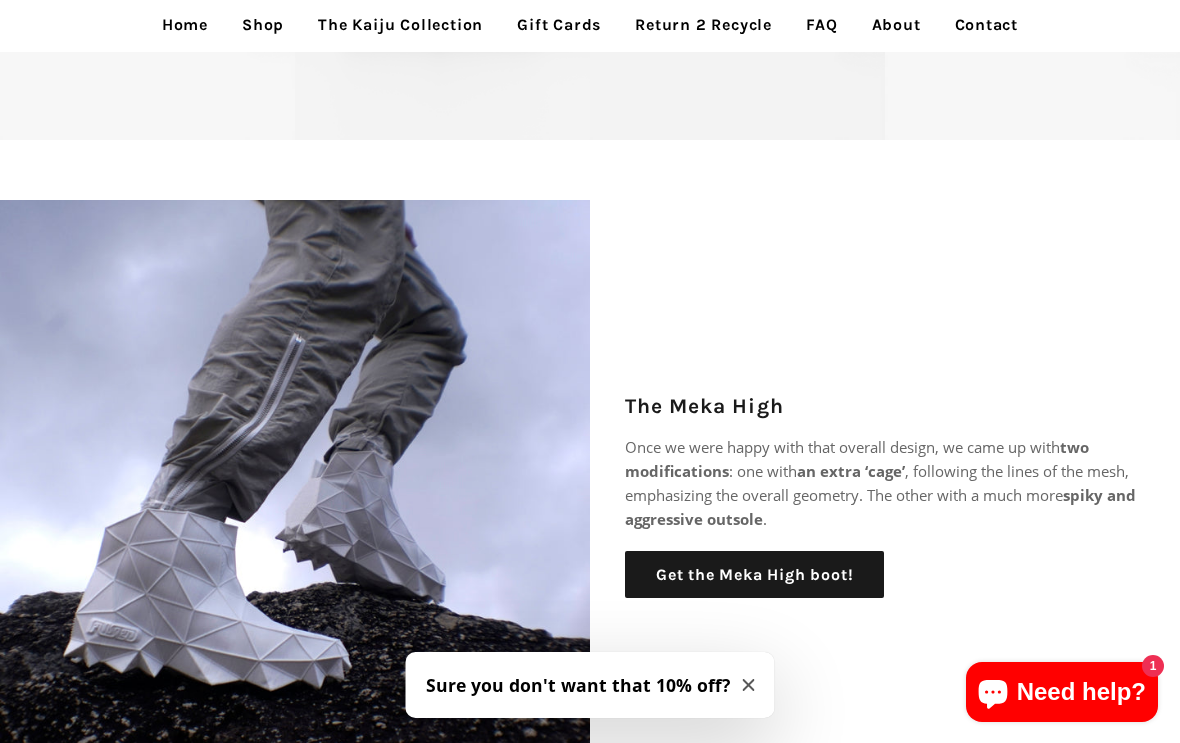 click on "Shop" at bounding box center (263, 25) 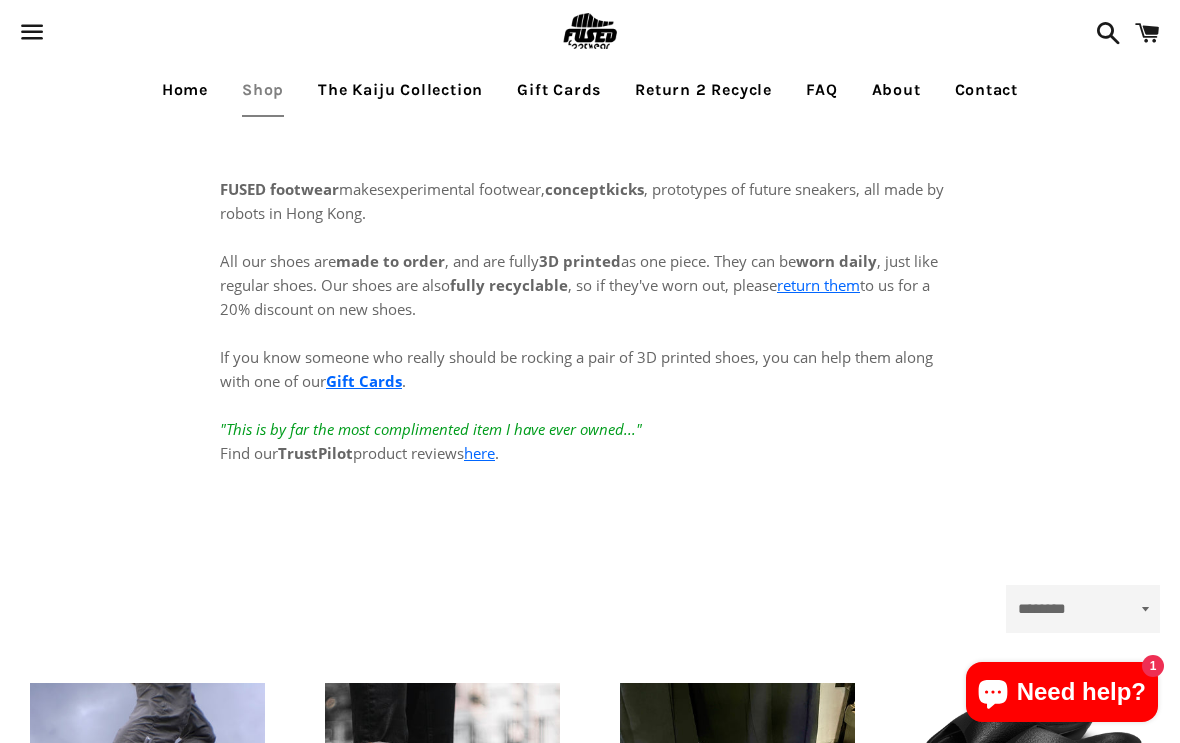scroll, scrollTop: 0, scrollLeft: 0, axis: both 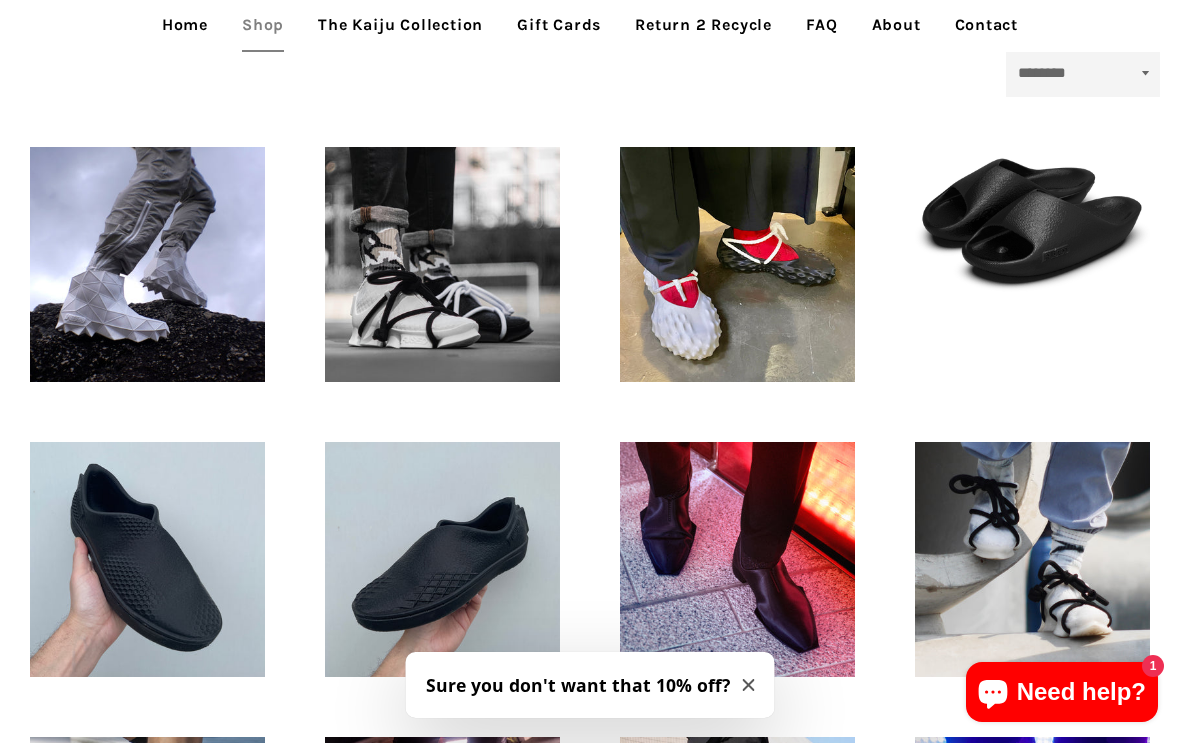 click on "FUSED Kodo - 3D printed footwear" at bounding box center [442, 256] 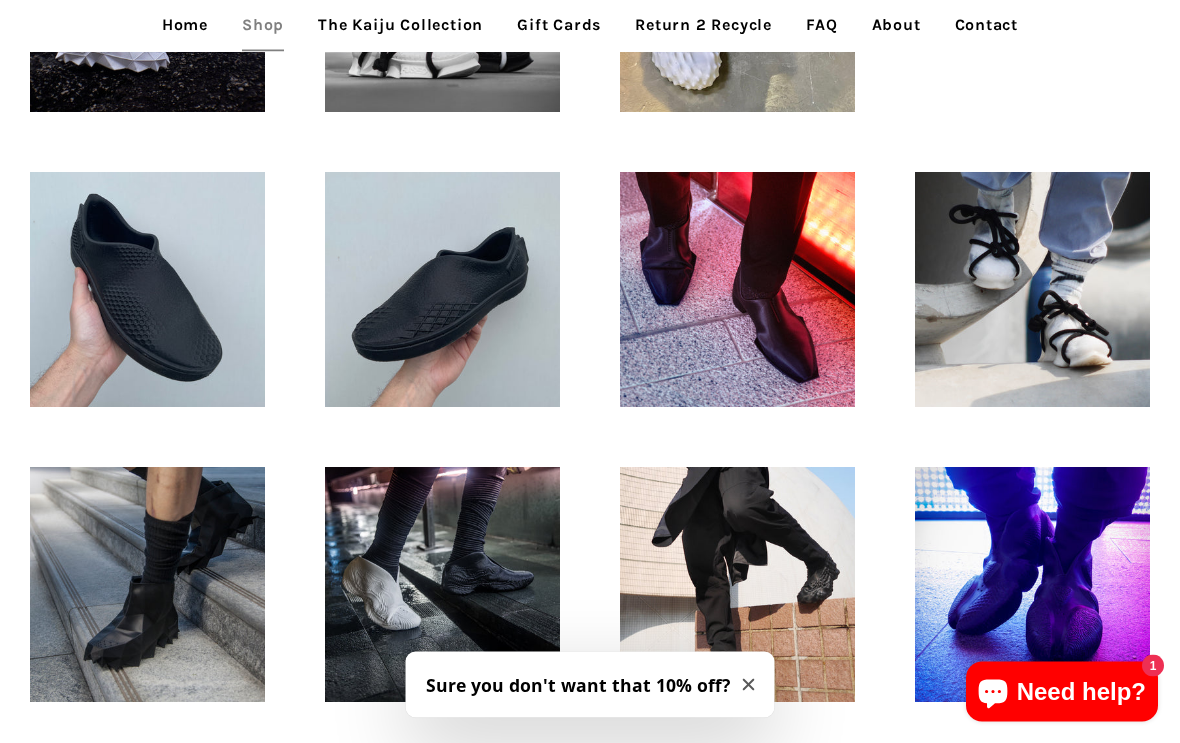 scroll, scrollTop: 798, scrollLeft: 0, axis: vertical 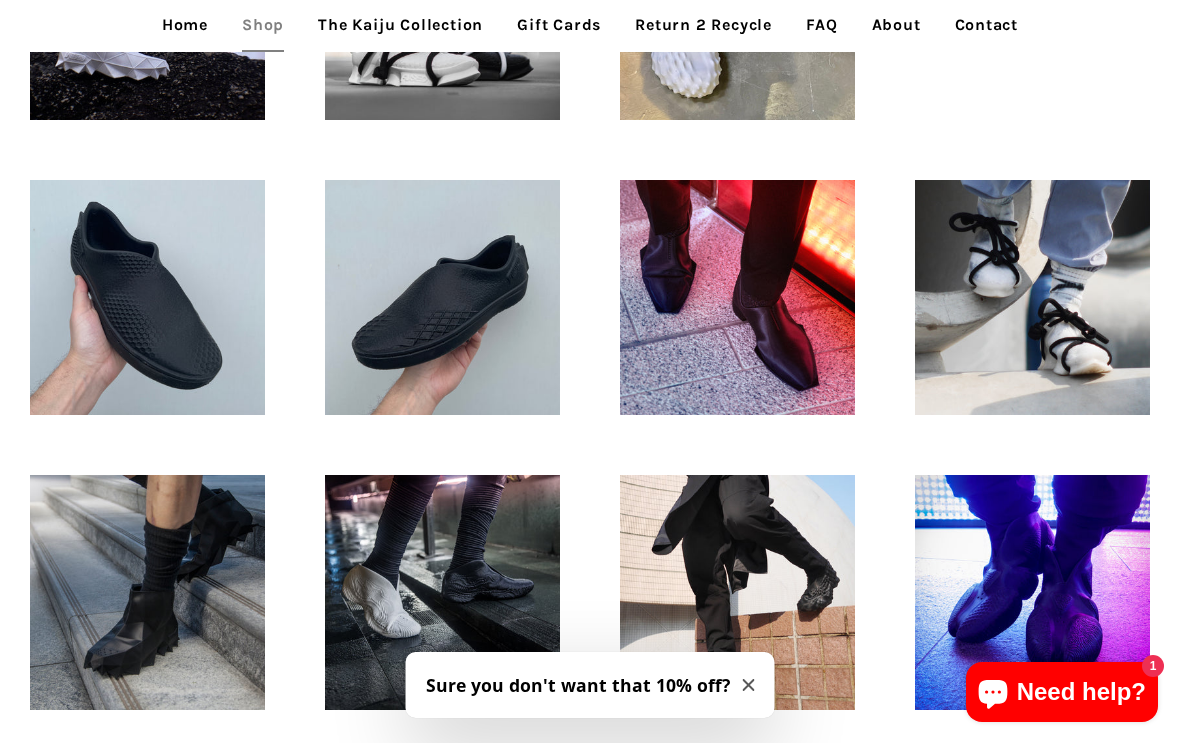 click on "FUSED Shado - 3D printed footwear" at bounding box center (737, 289) 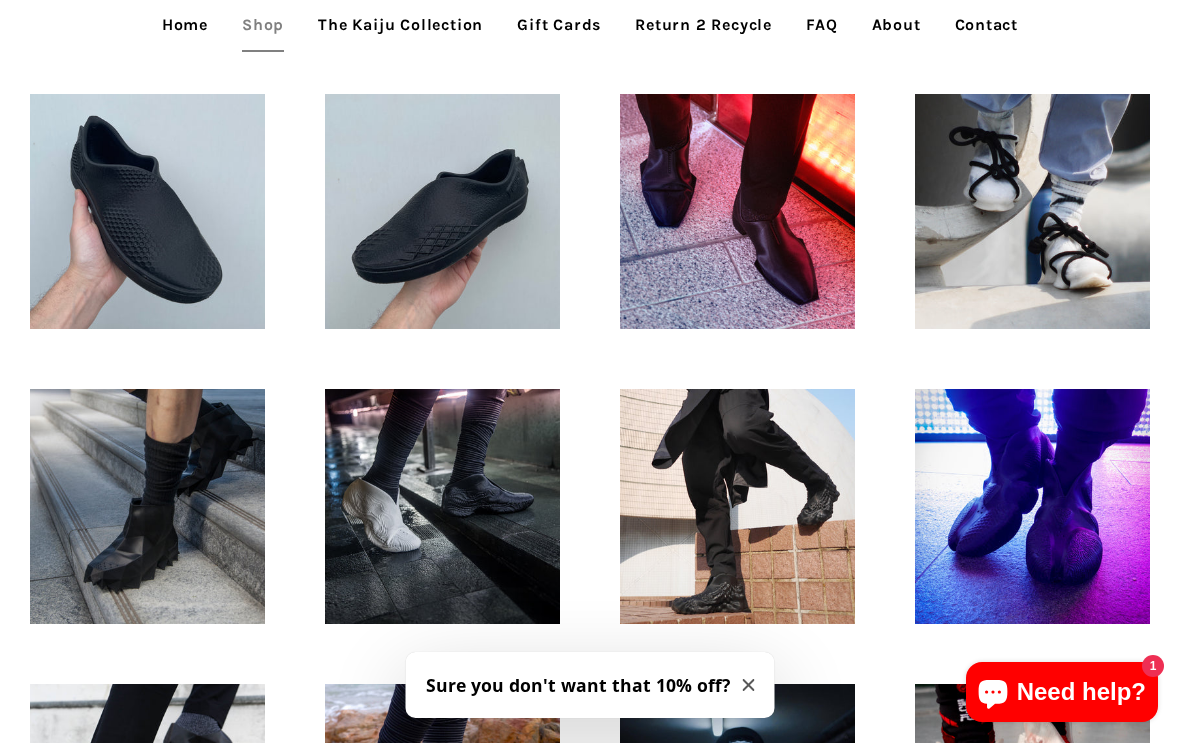 scroll, scrollTop: 897, scrollLeft: 0, axis: vertical 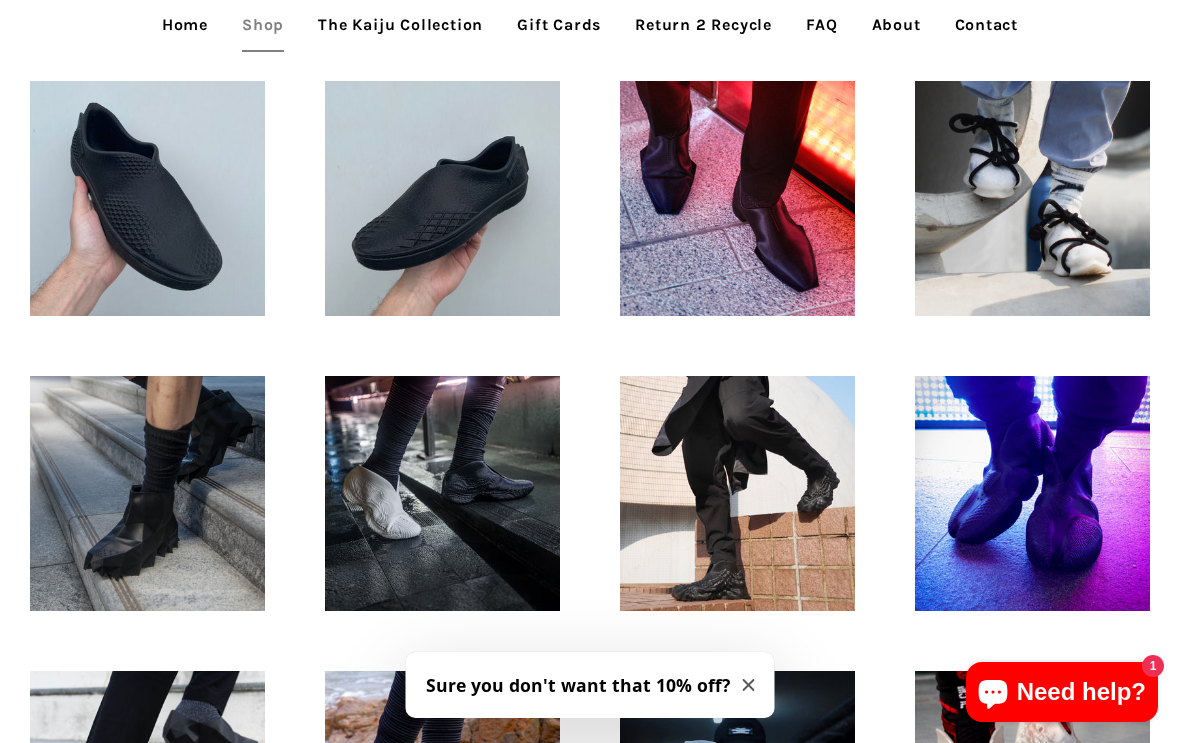 click on "FUSED Oki - 3D printed footwear" at bounding box center (737, 485) 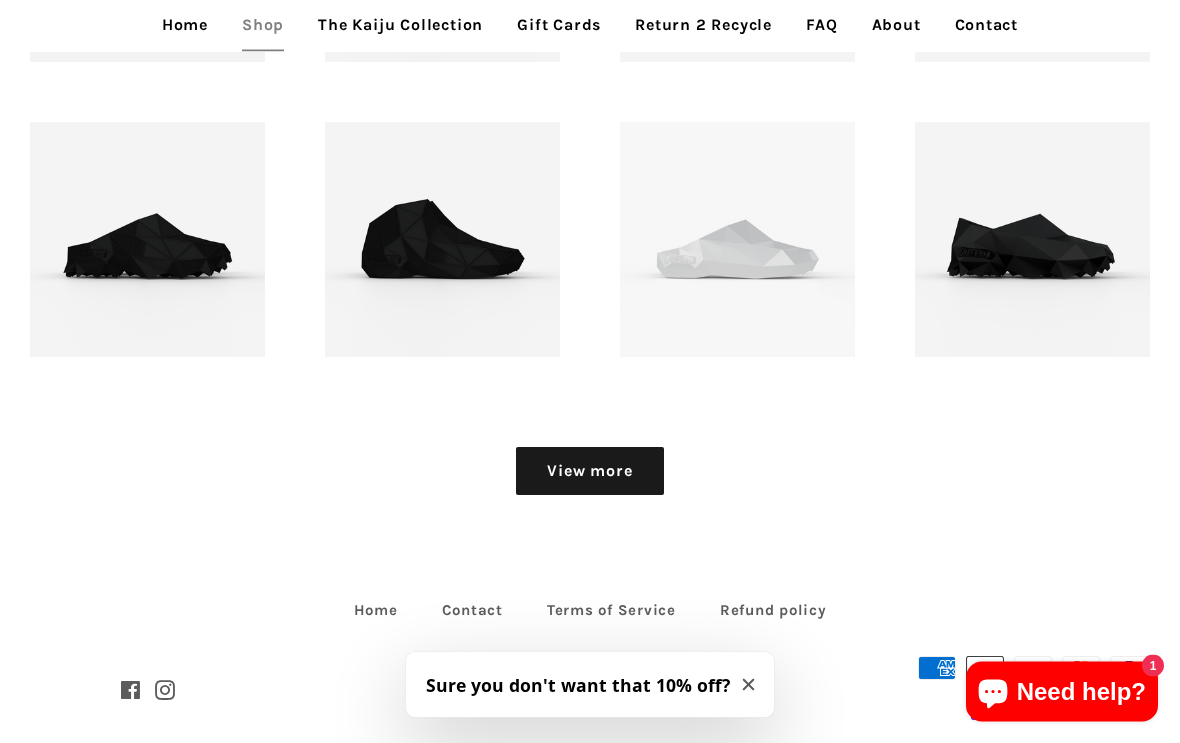 scroll, scrollTop: 2035, scrollLeft: 0, axis: vertical 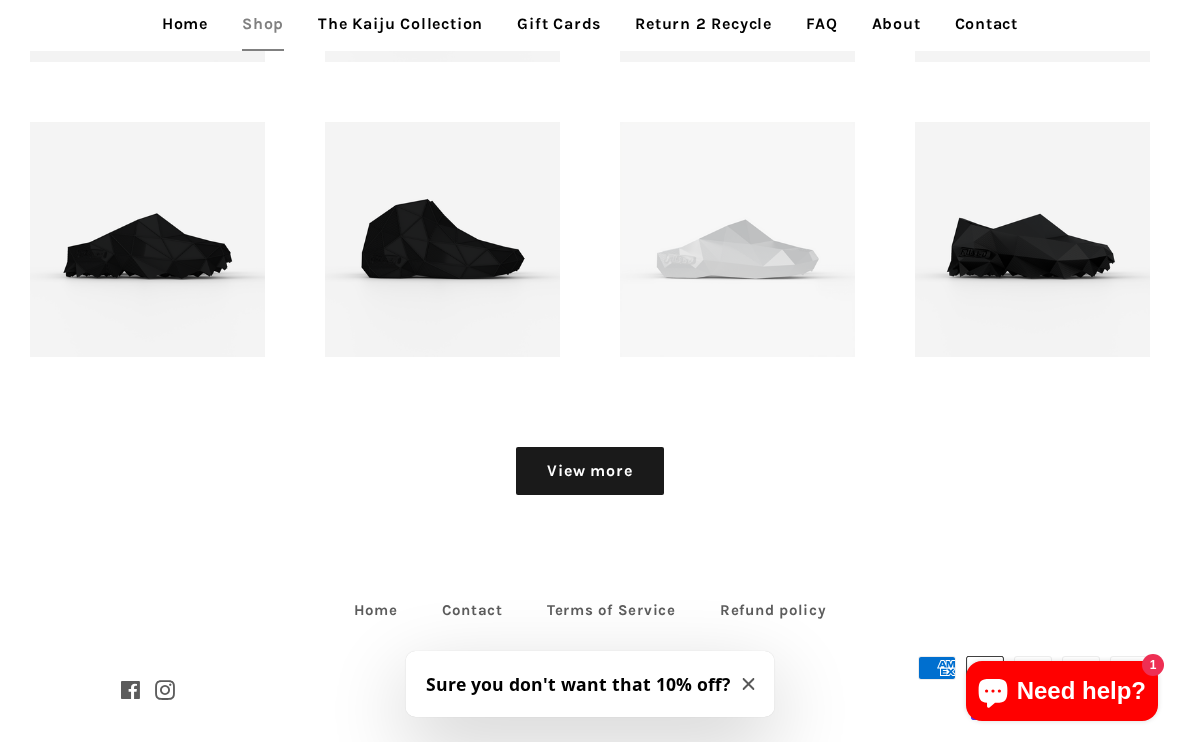 click on "FUSED footwear - Keji Mid - 3D printed footwear
Regular price
US$195" at bounding box center (442, 240) 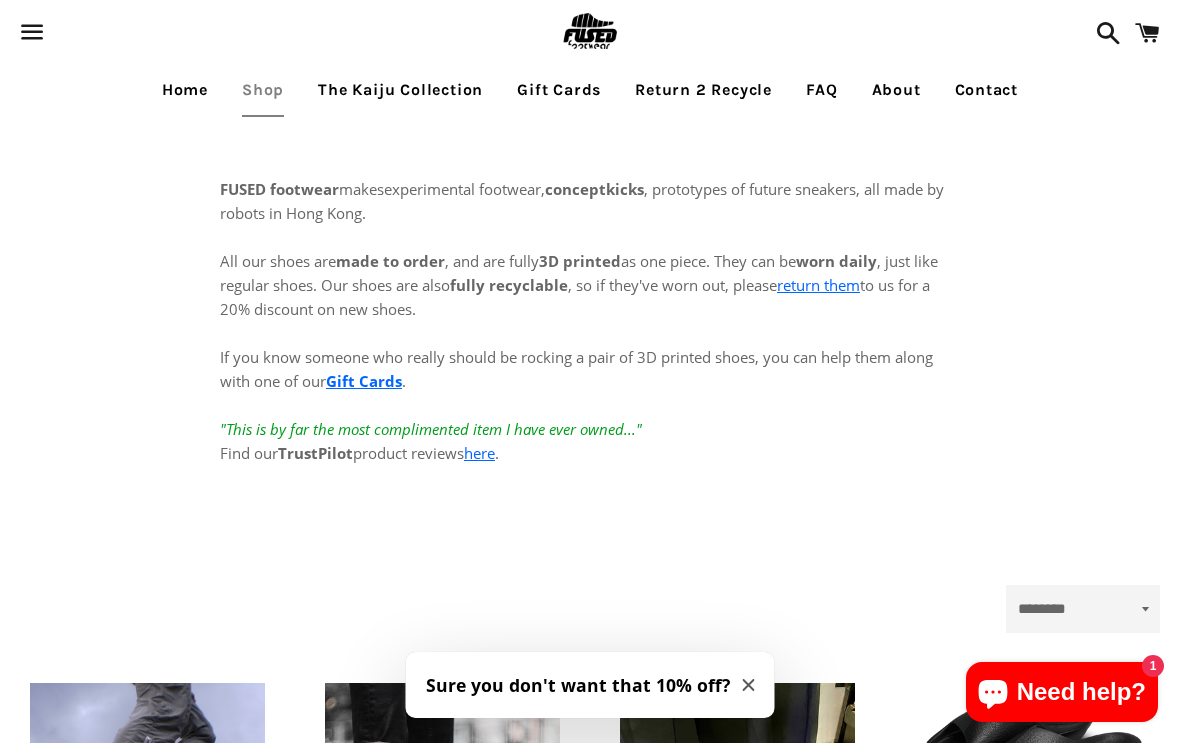 scroll, scrollTop: 2068, scrollLeft: 0, axis: vertical 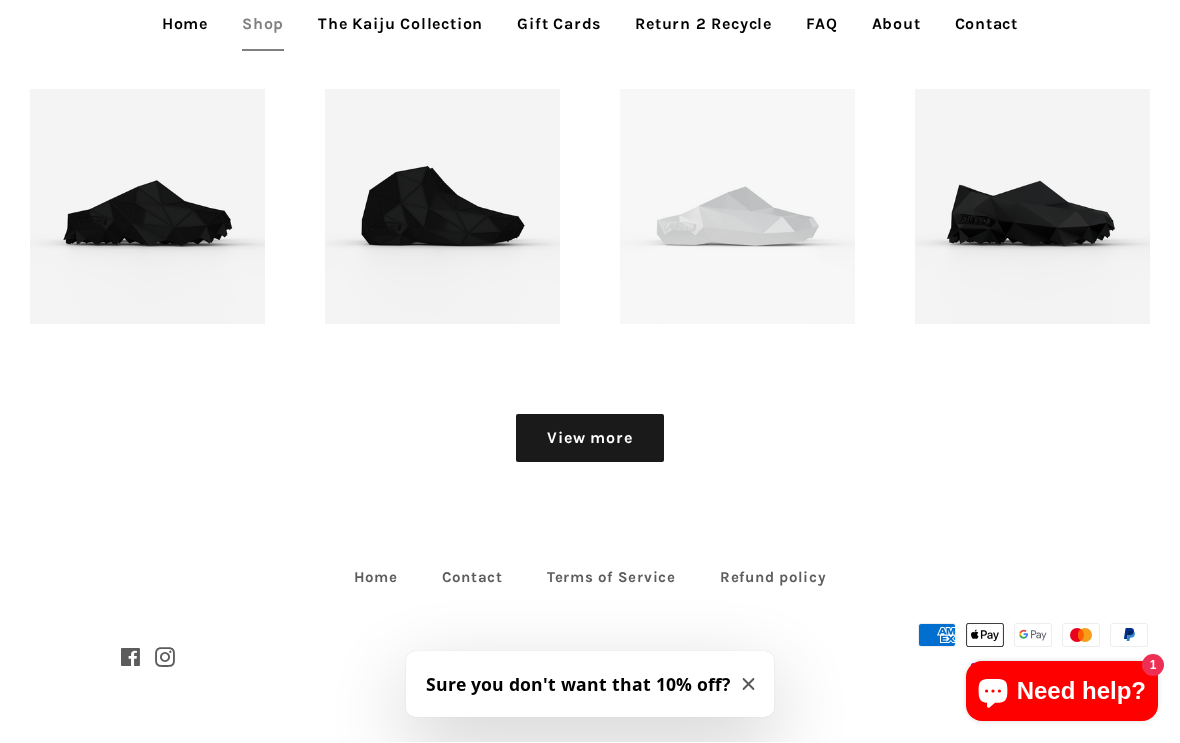 click on "View more" at bounding box center (589, 439) 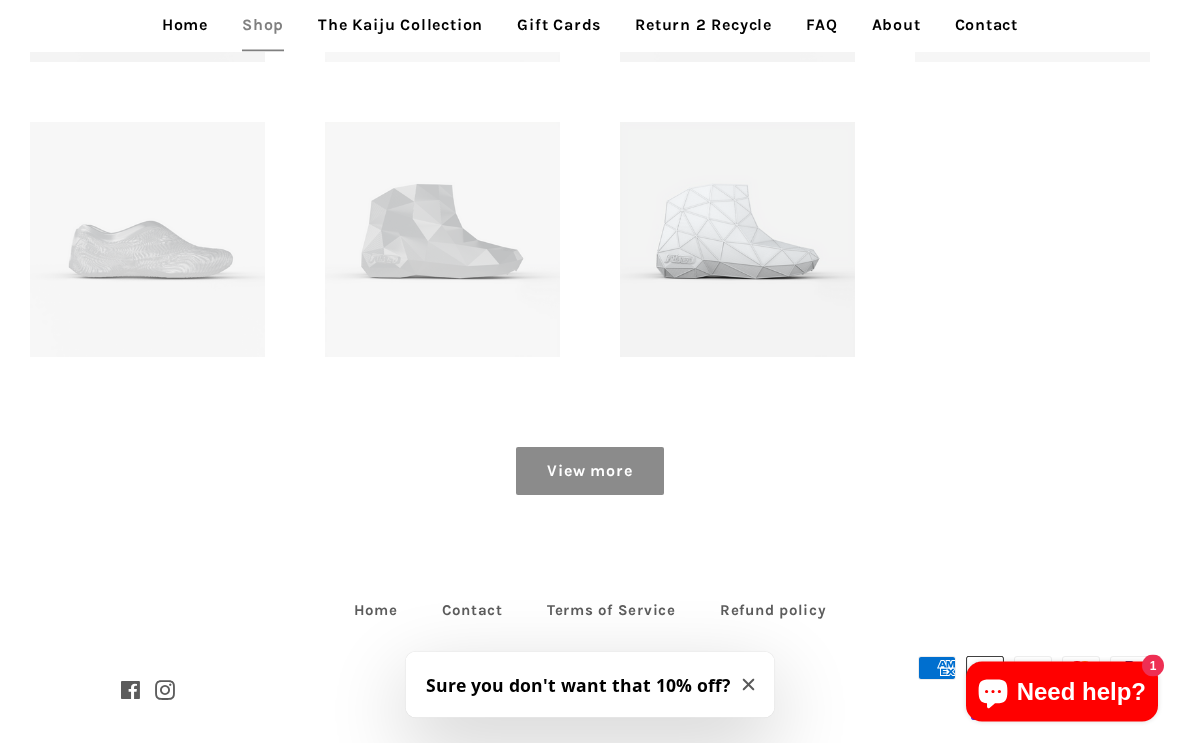 scroll, scrollTop: 2625, scrollLeft: 0, axis: vertical 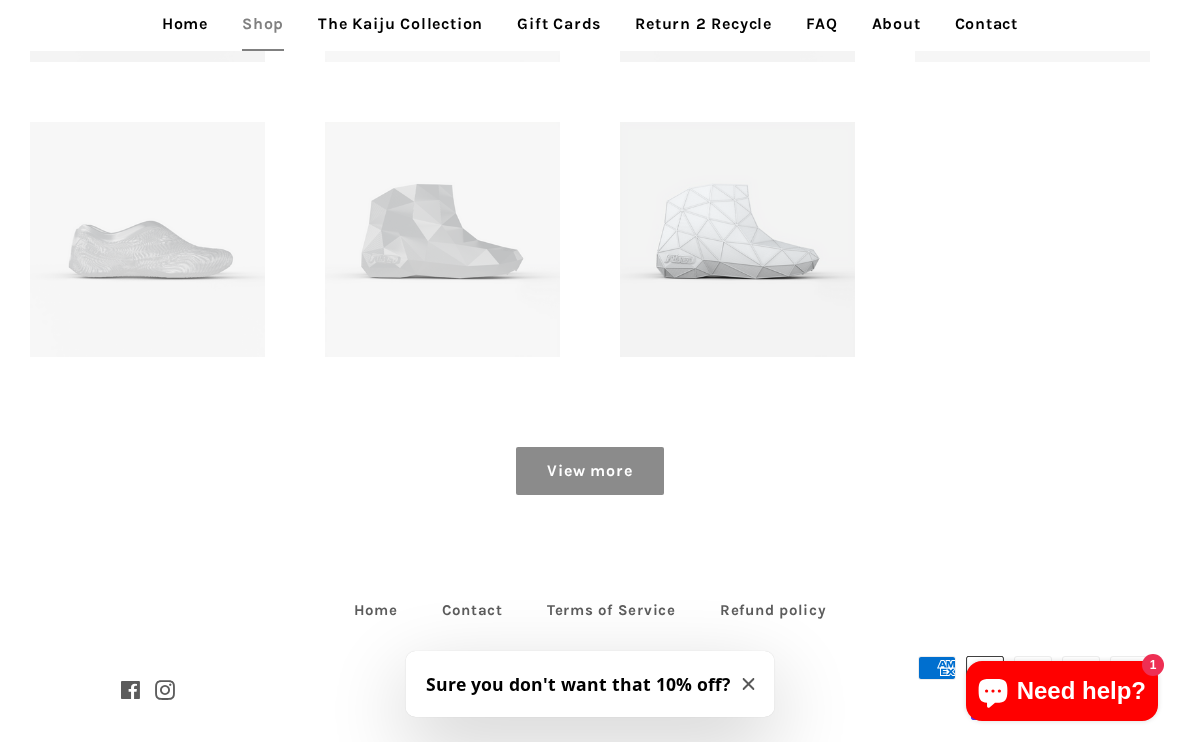 click on "View more" at bounding box center [589, 472] 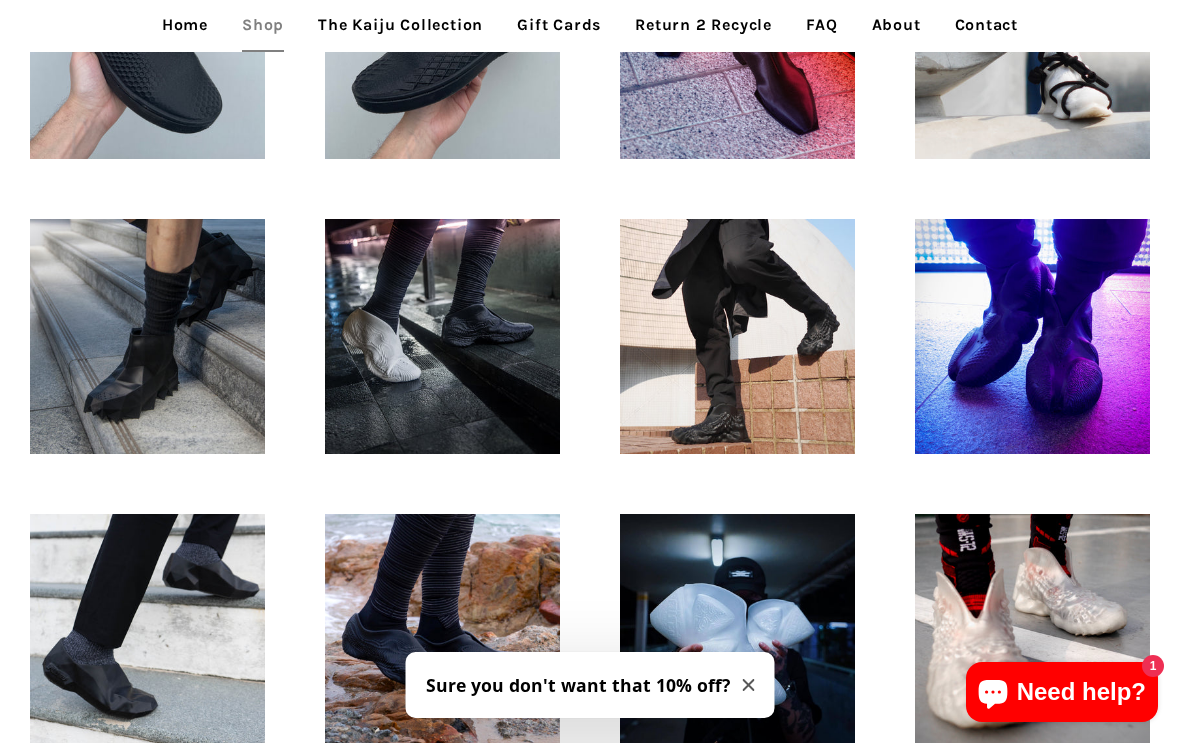 scroll, scrollTop: 1052, scrollLeft: 0, axis: vertical 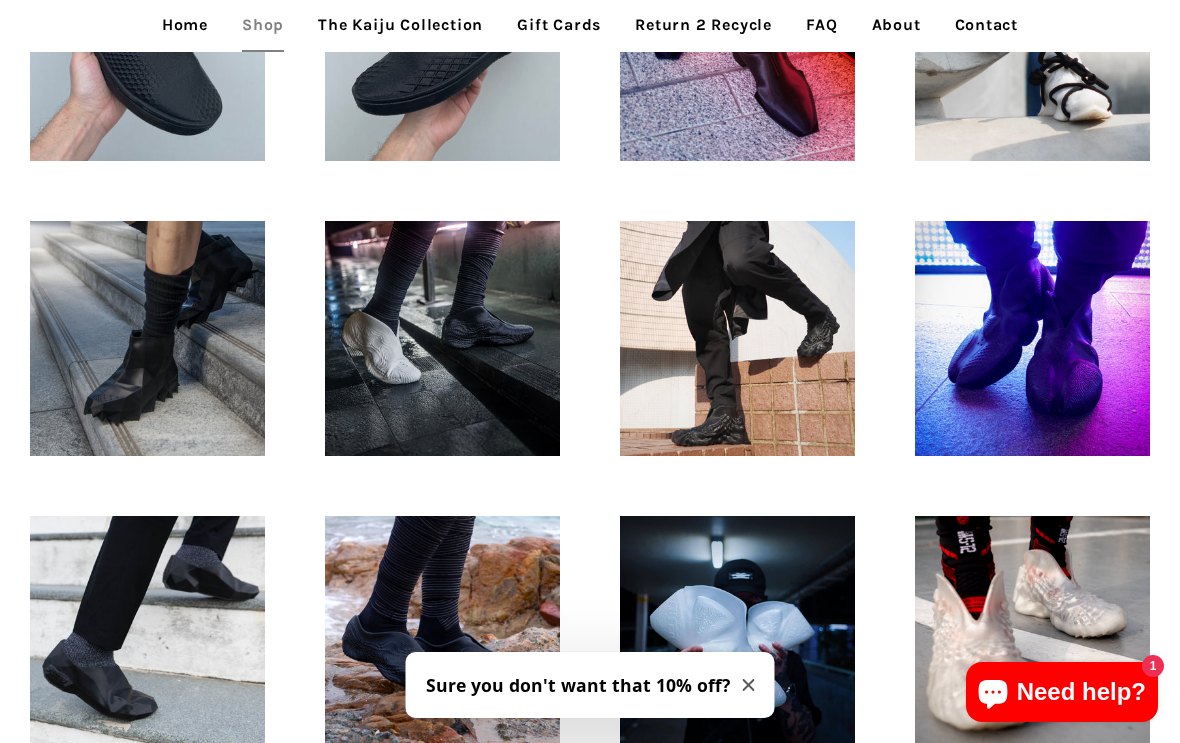 click on "FUSED Eirean Mid - 3D printed footwear" at bounding box center (442, 330) 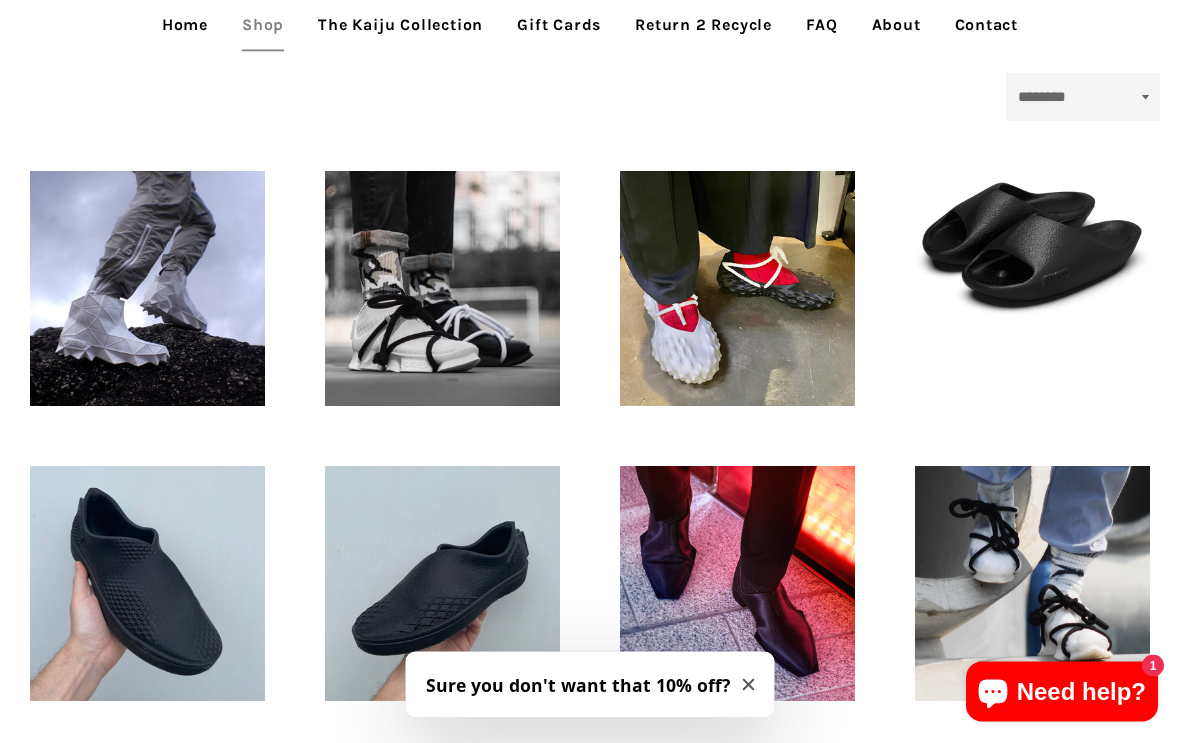 scroll, scrollTop: 512, scrollLeft: 0, axis: vertical 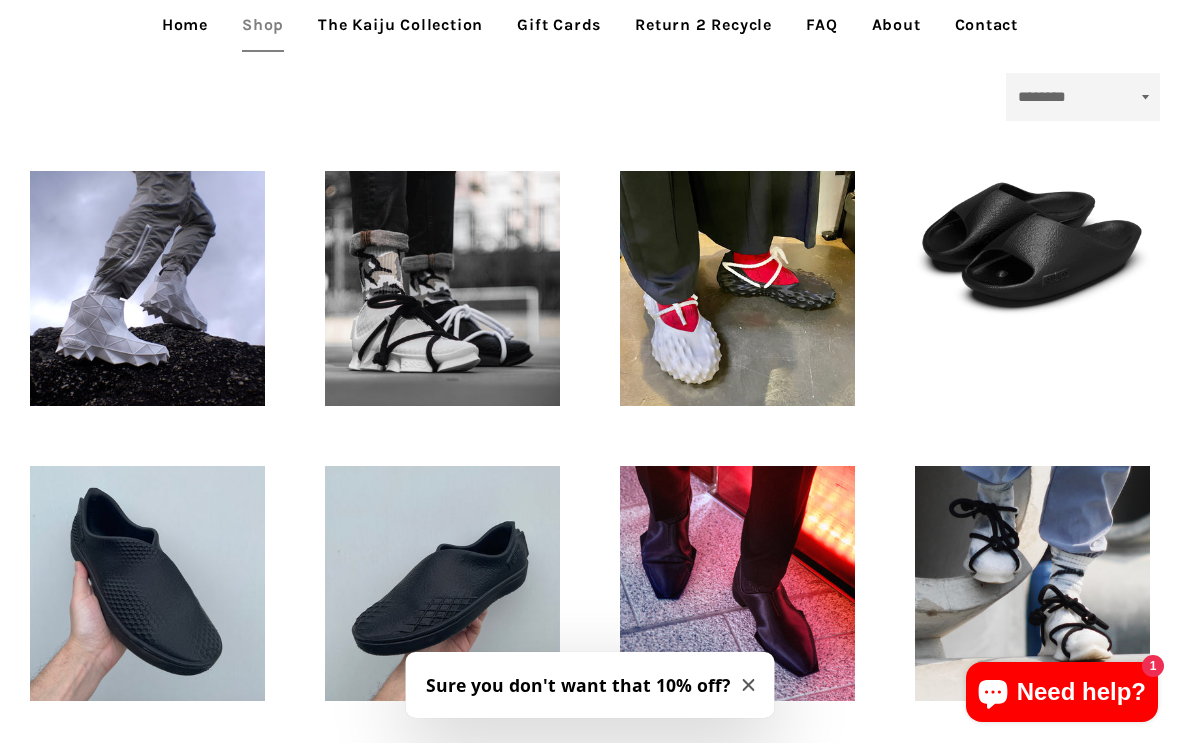 click on "Regular price
US$195" at bounding box center [737, 342] 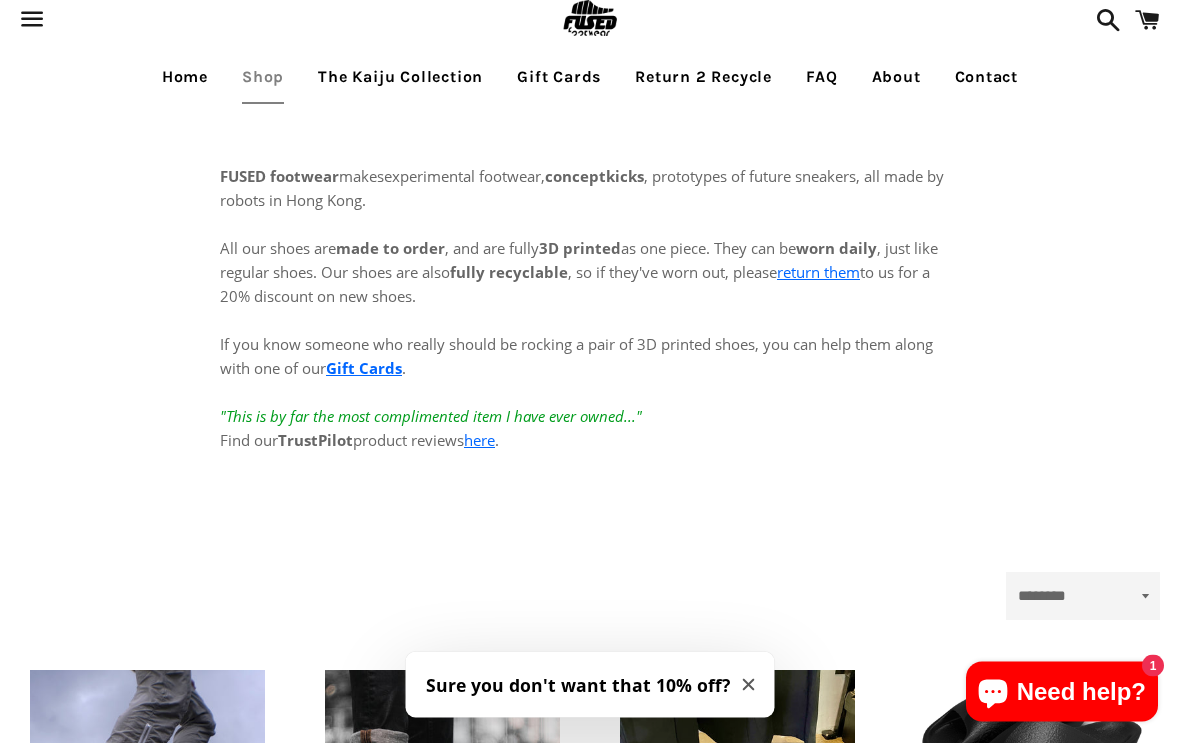 scroll, scrollTop: 0, scrollLeft: 0, axis: both 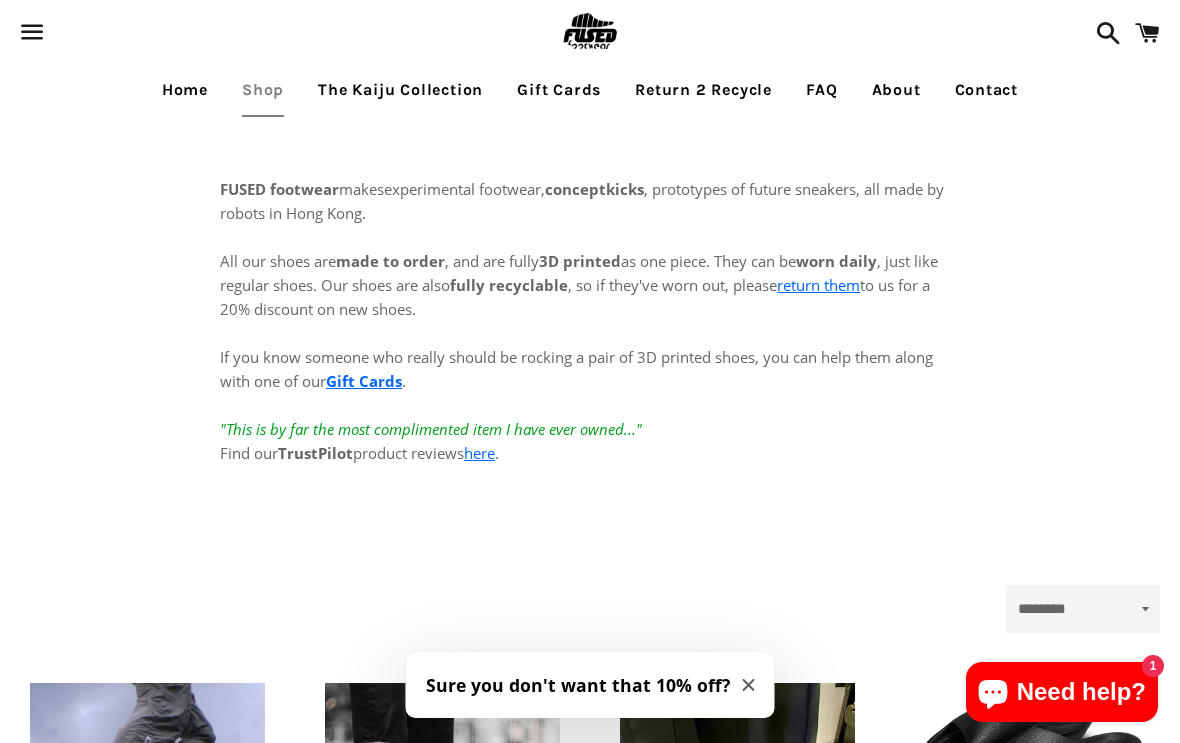 click on "FUSED footwear  makes  experimental footwear,  conceptkicks , prototypes of future sneakers, all made by robots in Hong Kong.
All our shoes are  made to order , and are fully  3D printed  as one piece. They can be  worn daily , just like regular shoes. Our shoes are also  fully recyclable , so if they've worn out, please  return them  to us for a 20% discount on new shoes.  If you know someone who really should be rocking a pair of 3D printed shoes, you can help them along with one of our  Gift Cards . "This is by far the most complimented item I have ever owned..." Find our  TrustPilot  product reviews  here ." at bounding box center (590, 341) 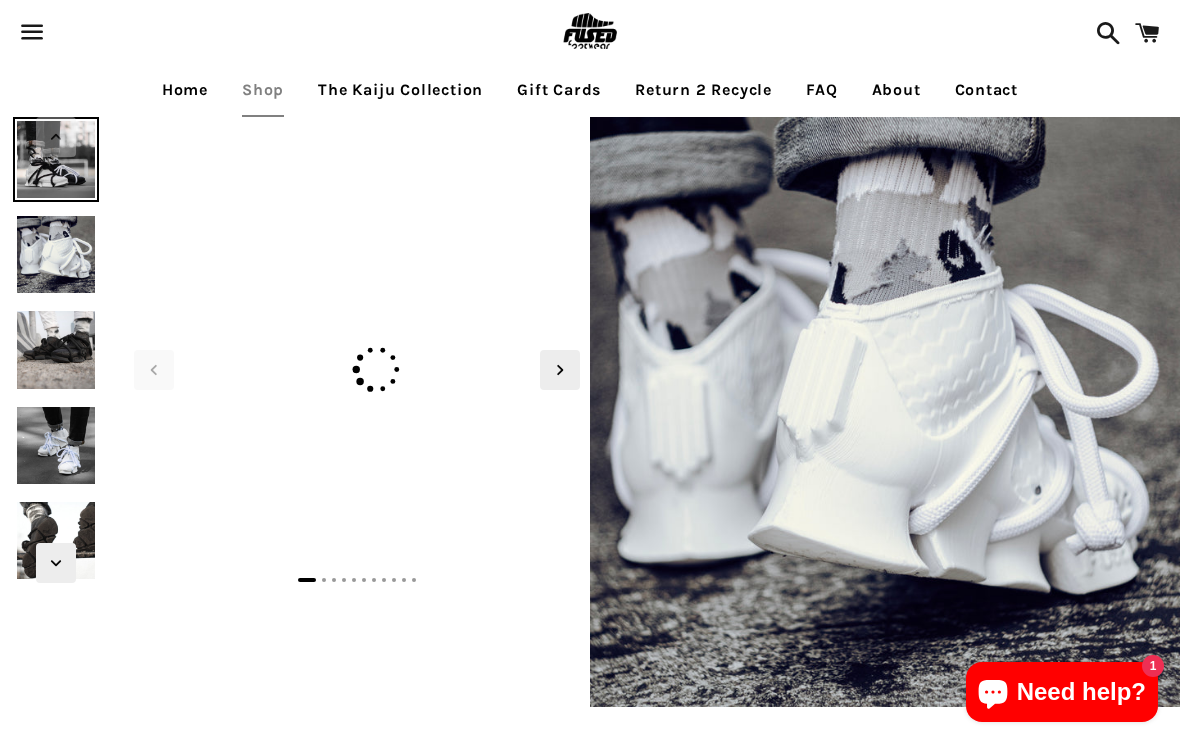 scroll, scrollTop: 0, scrollLeft: 0, axis: both 